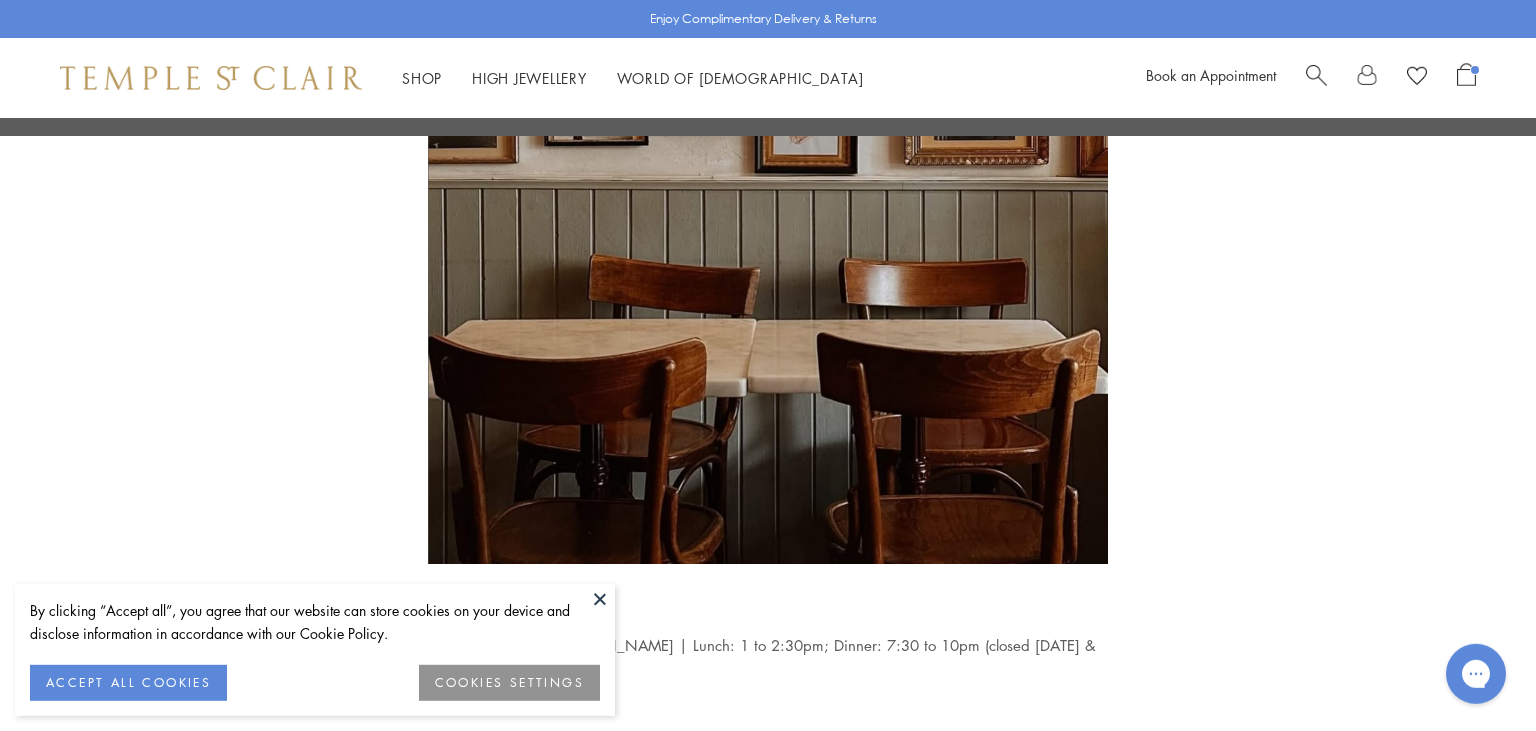 scroll, scrollTop: 3262, scrollLeft: 0, axis: vertical 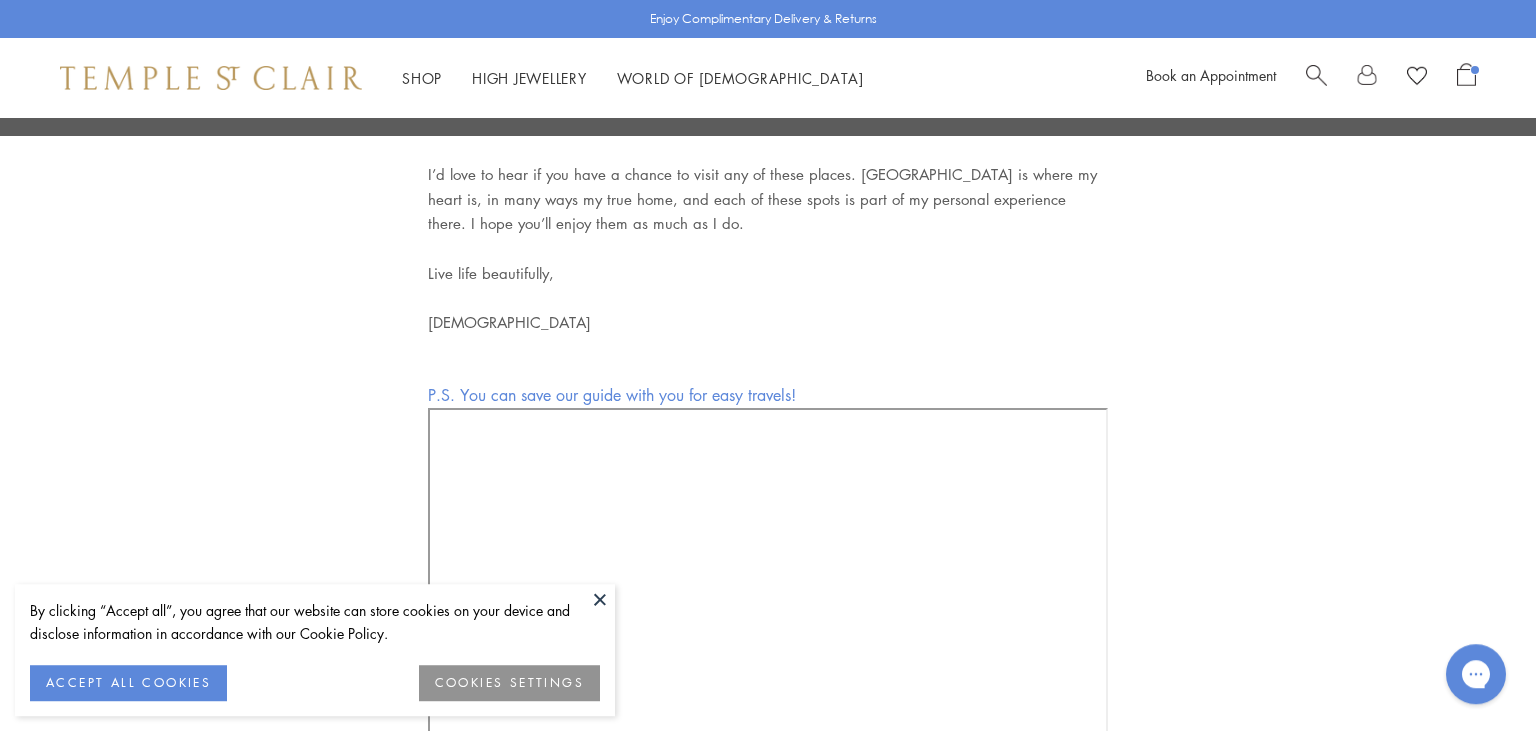 click at bounding box center (600, 599) 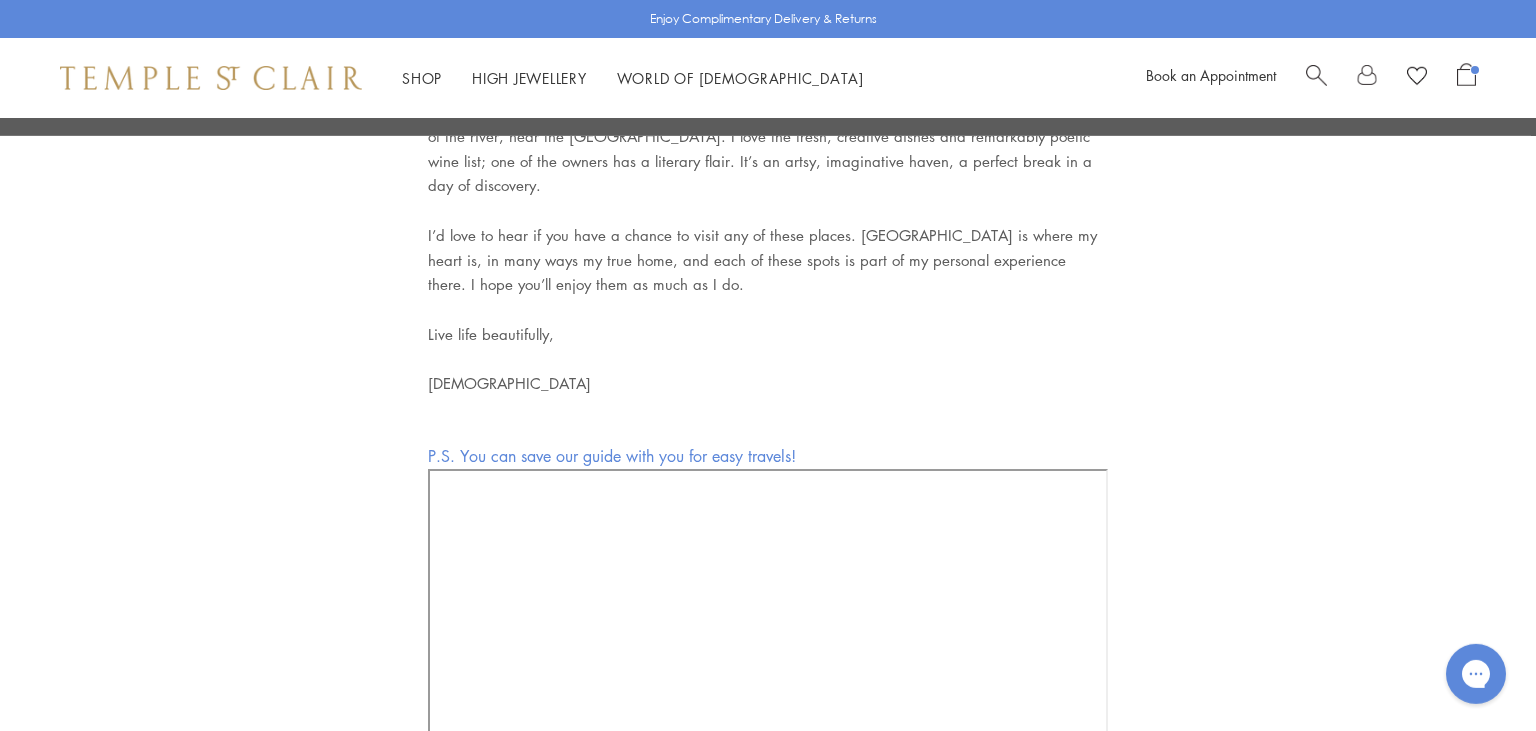 scroll, scrollTop: 7420, scrollLeft: 0, axis: vertical 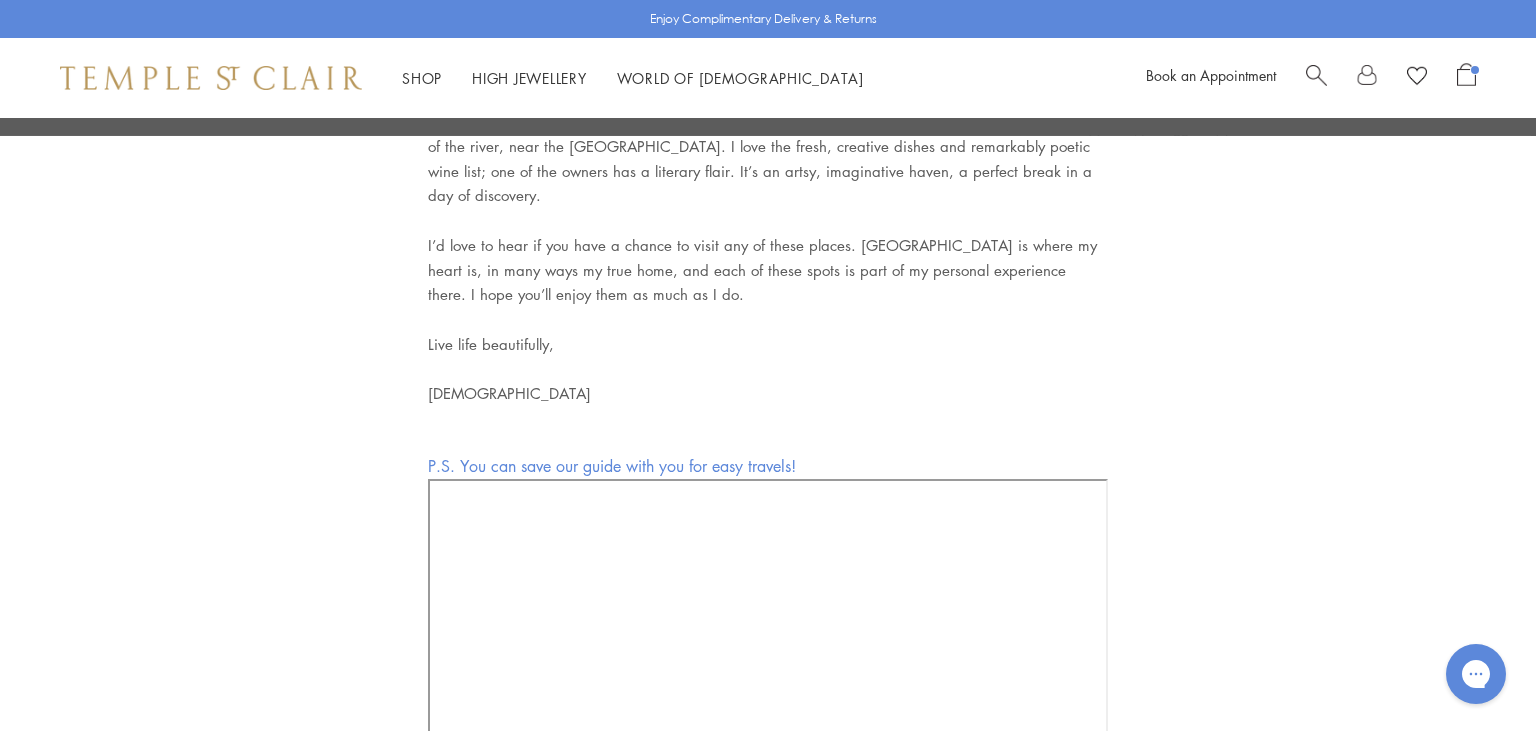 click on "P.S. You can save our guide with you for easy travels!" at bounding box center (612, 466) 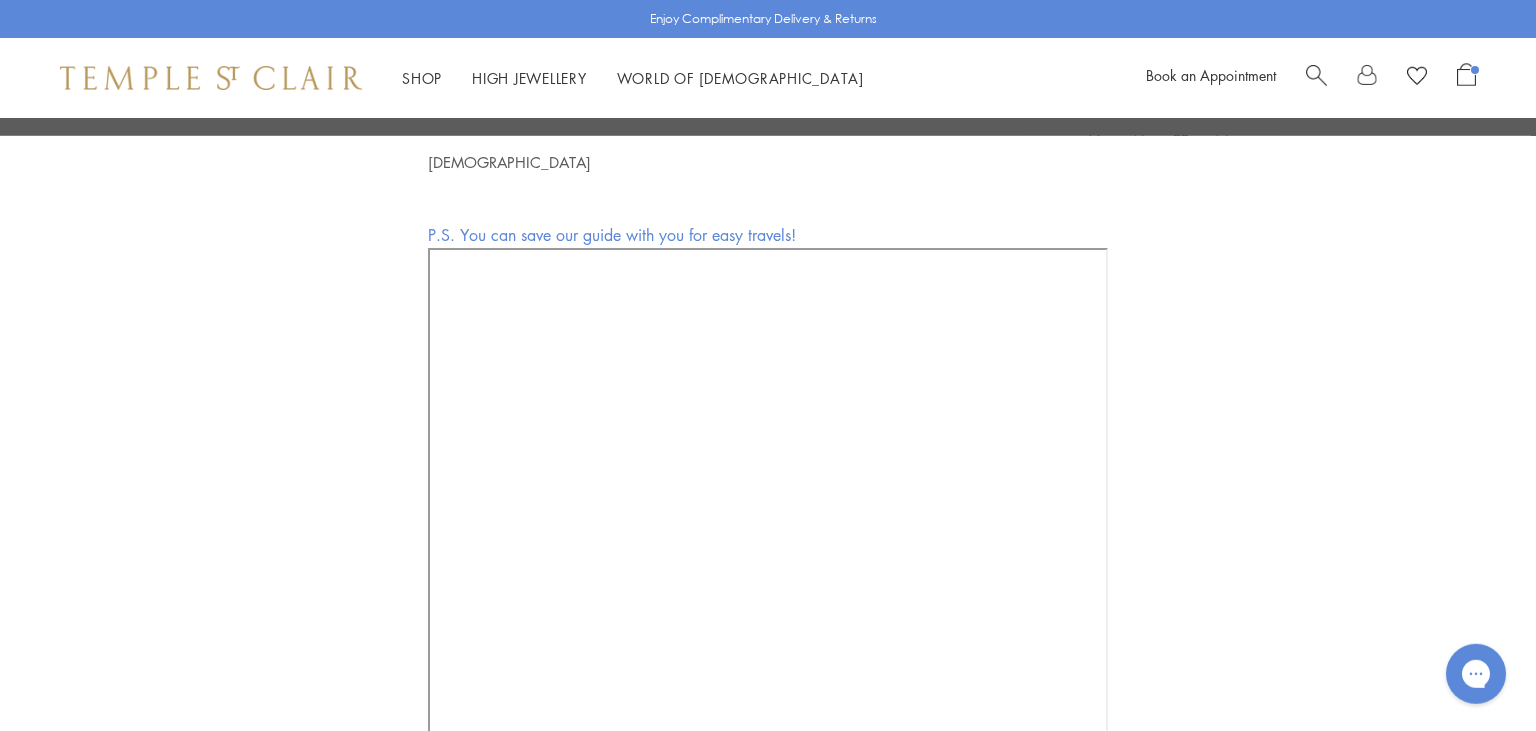 scroll, scrollTop: 7652, scrollLeft: 0, axis: vertical 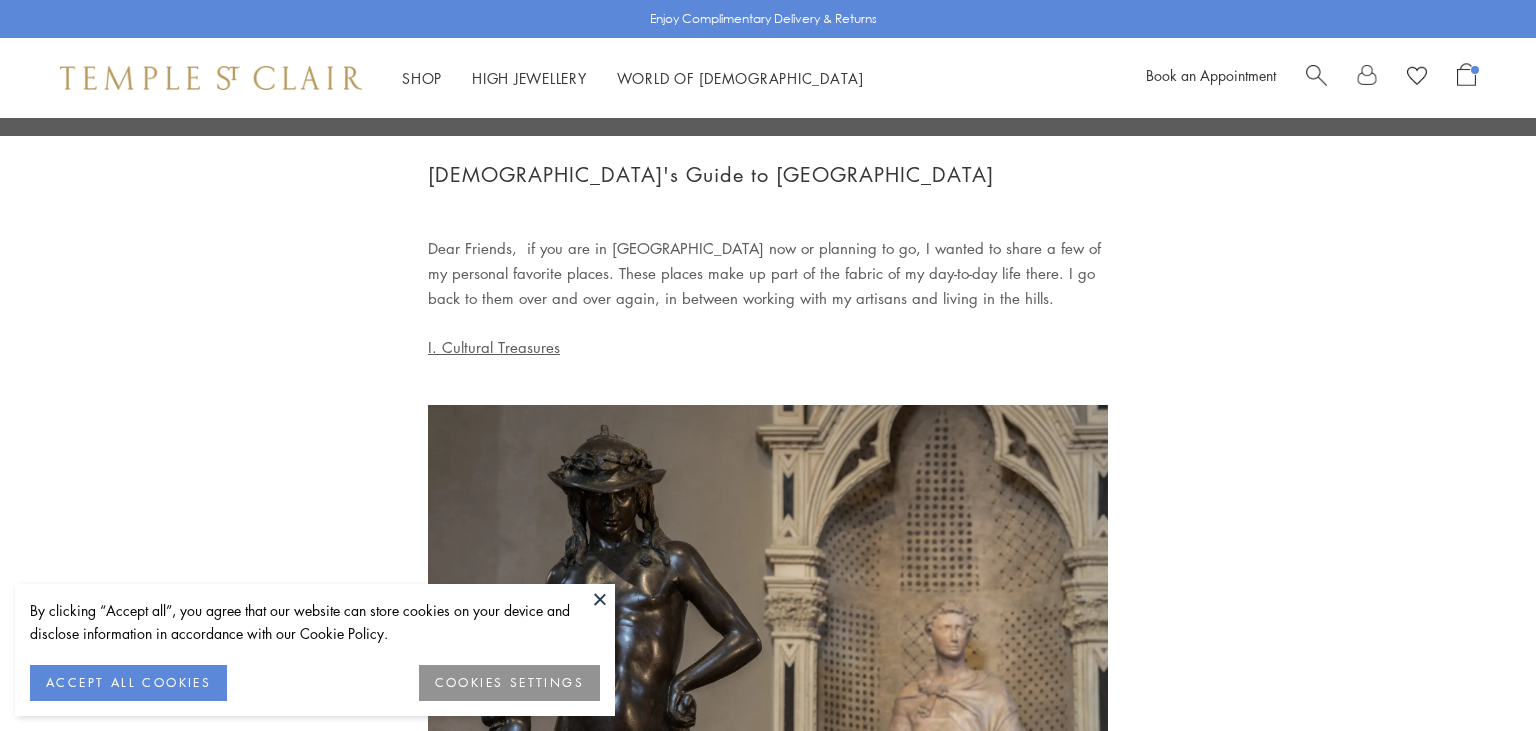 click at bounding box center [600, 599] 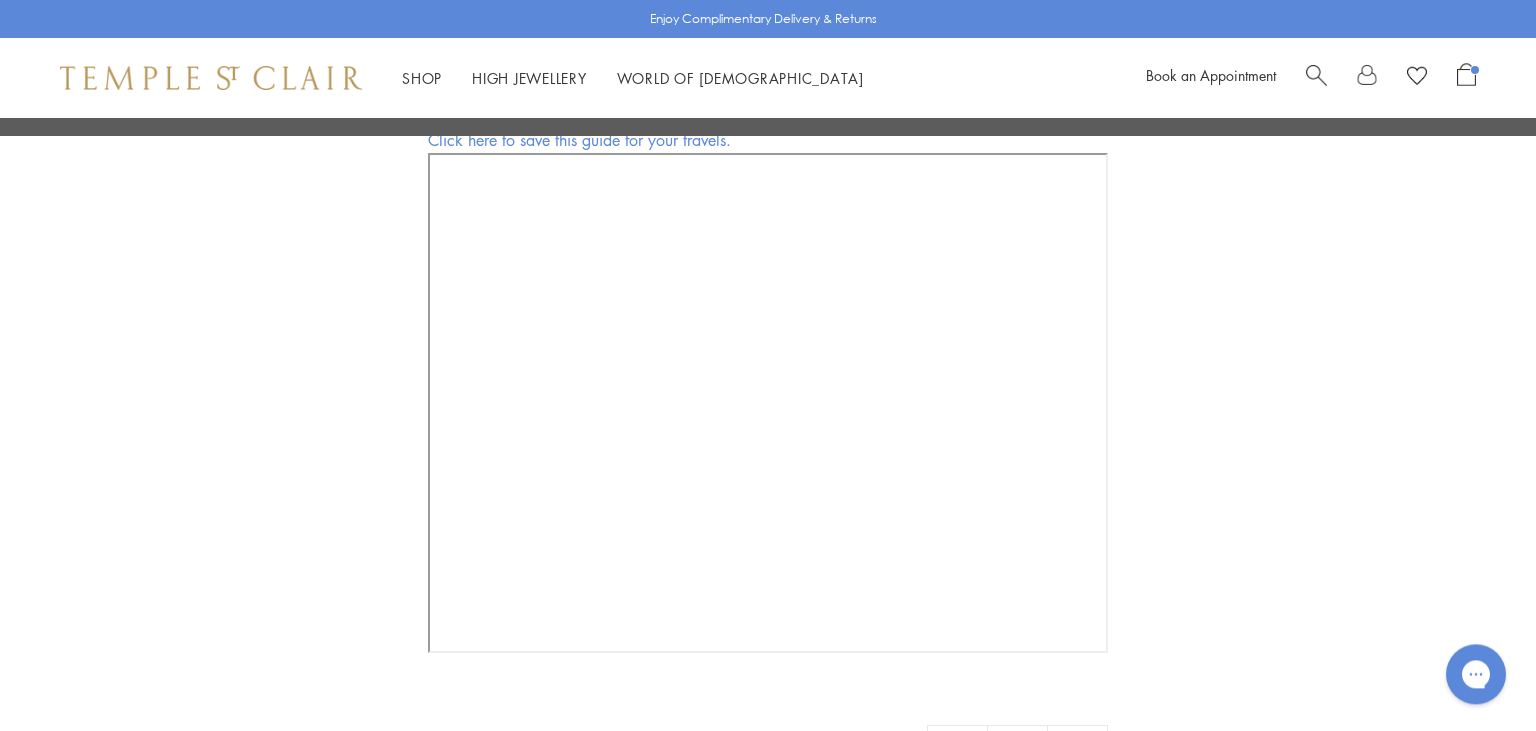 scroll, scrollTop: 7505, scrollLeft: 0, axis: vertical 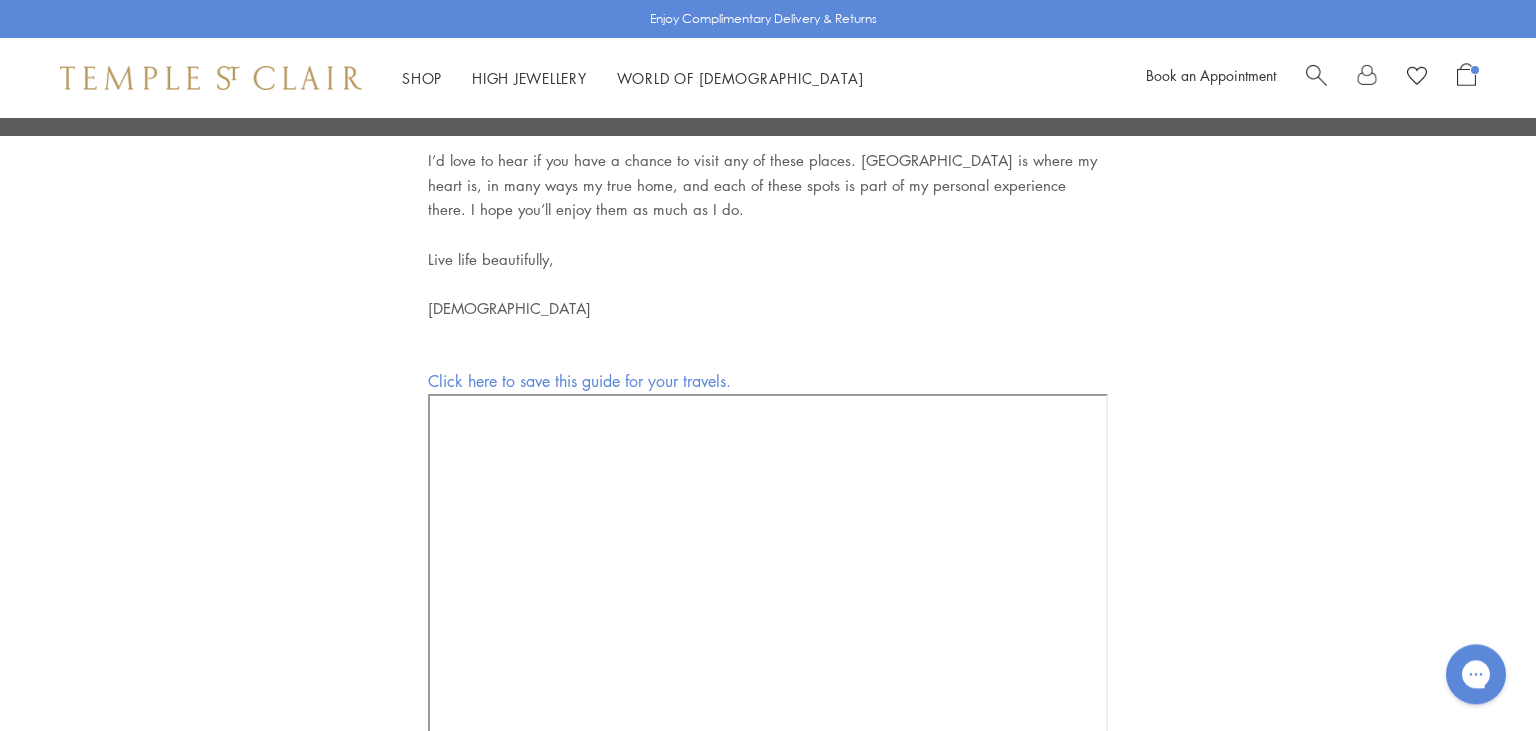 click on "[DEMOGRAPHIC_DATA]" at bounding box center (768, 321) 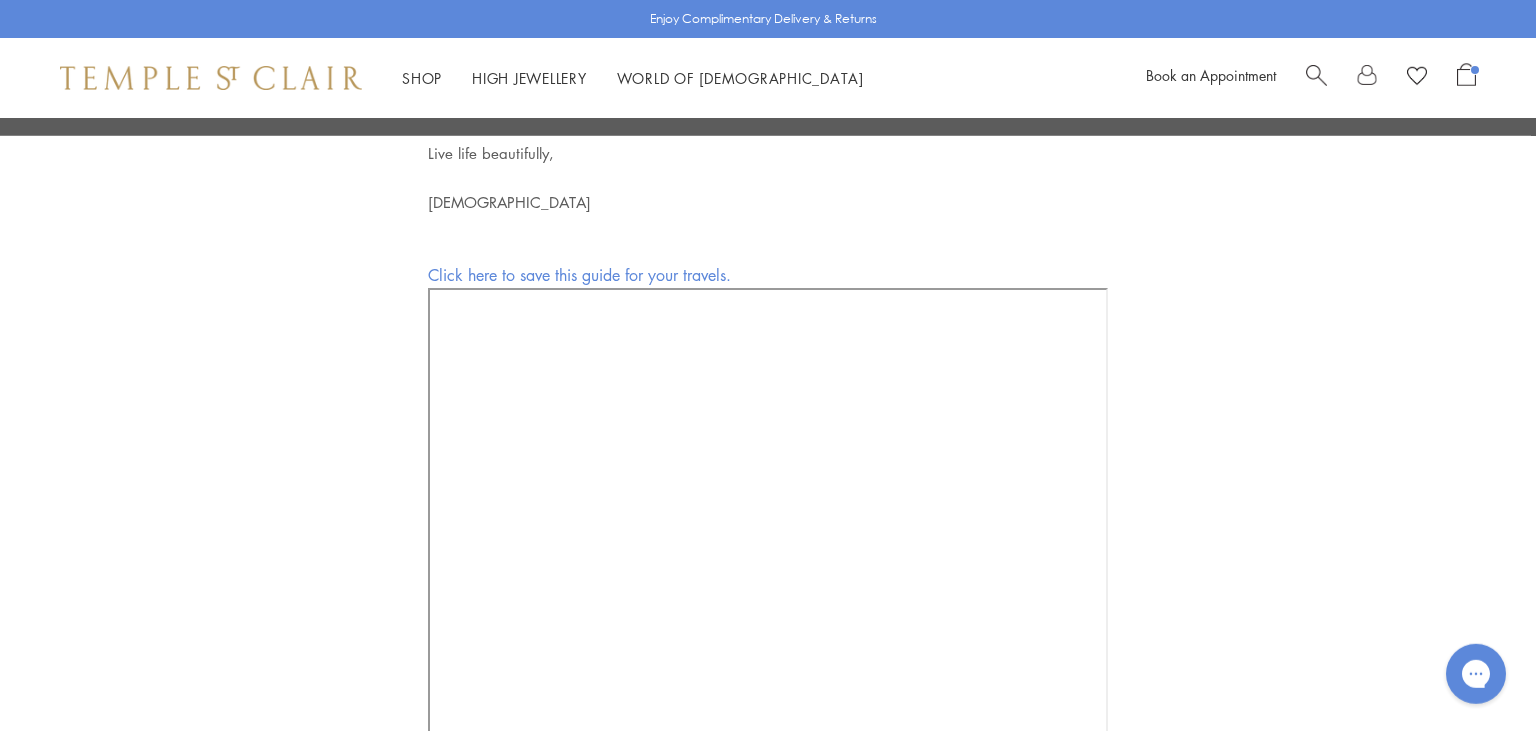 scroll, scrollTop: 7625, scrollLeft: 0, axis: vertical 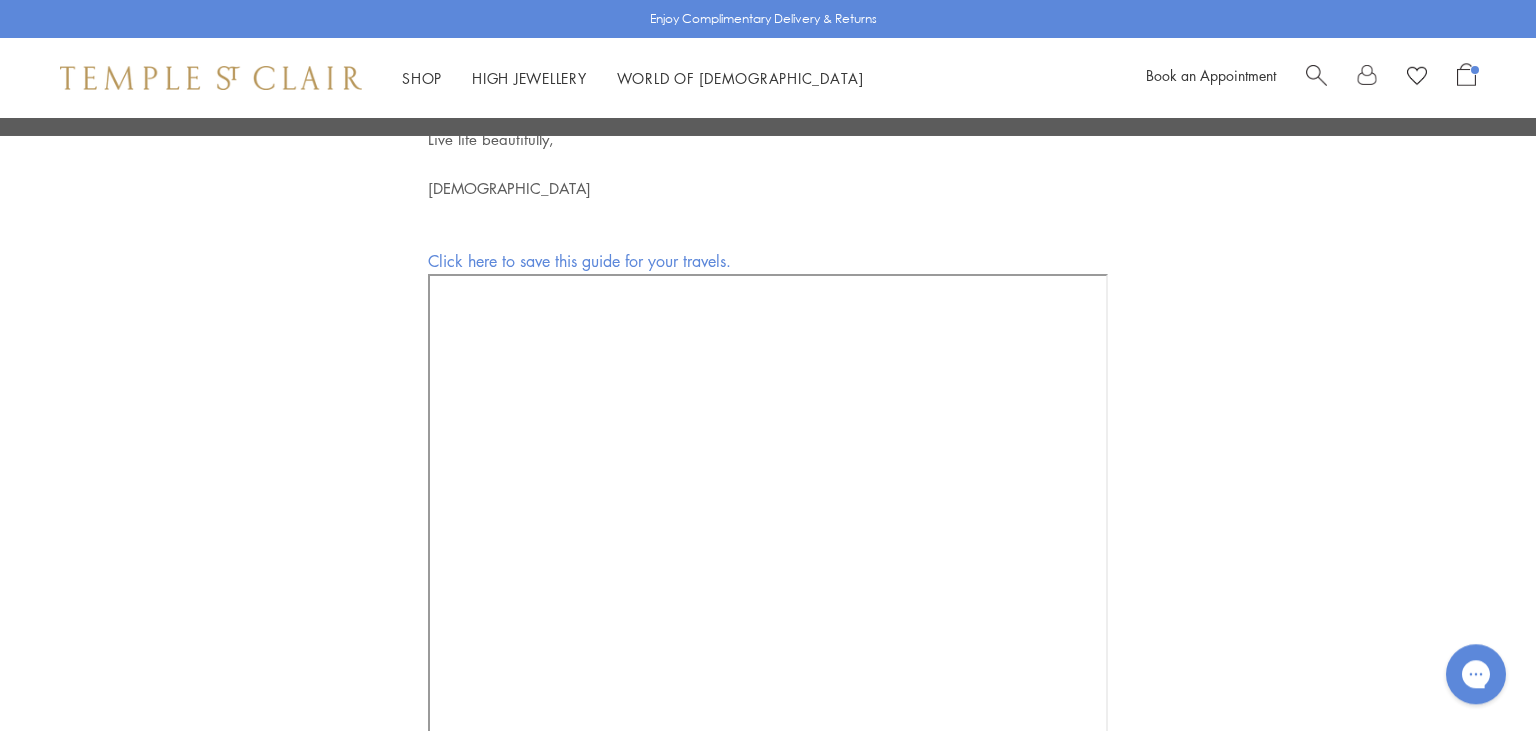 click on "Now reading:
Temple's Guide to Florence
Share
Next
Temple's Guide to Florence
Dear Friends,  if you are in Florence now or planning to go, I wanted to share a few of my personal favorite places. These places make up part of the fabric of my day-to-day life there. I go back to them over and over again, in between working with my artisans and living in the hills. I. Cultural Treasures
Museo Nazionale del Bargello  Via del Proconsolo, 4 | Open daily 8:15 AM – 1:50 PM  (Closed on 2nd and 4th Sundays and 1st, 3rd, and 5th Mondays)   Image courtesy of Musei del Bargello
Giardino Bardini  Via de’ Bardi, 1 | Open daily 10am to 7pm
La Specola (Museo di Storia Naturale)
II. Where to Eat and Drink
Cinque e Cinque
Dalla Lola
Il Santino" at bounding box center (768, -2929) 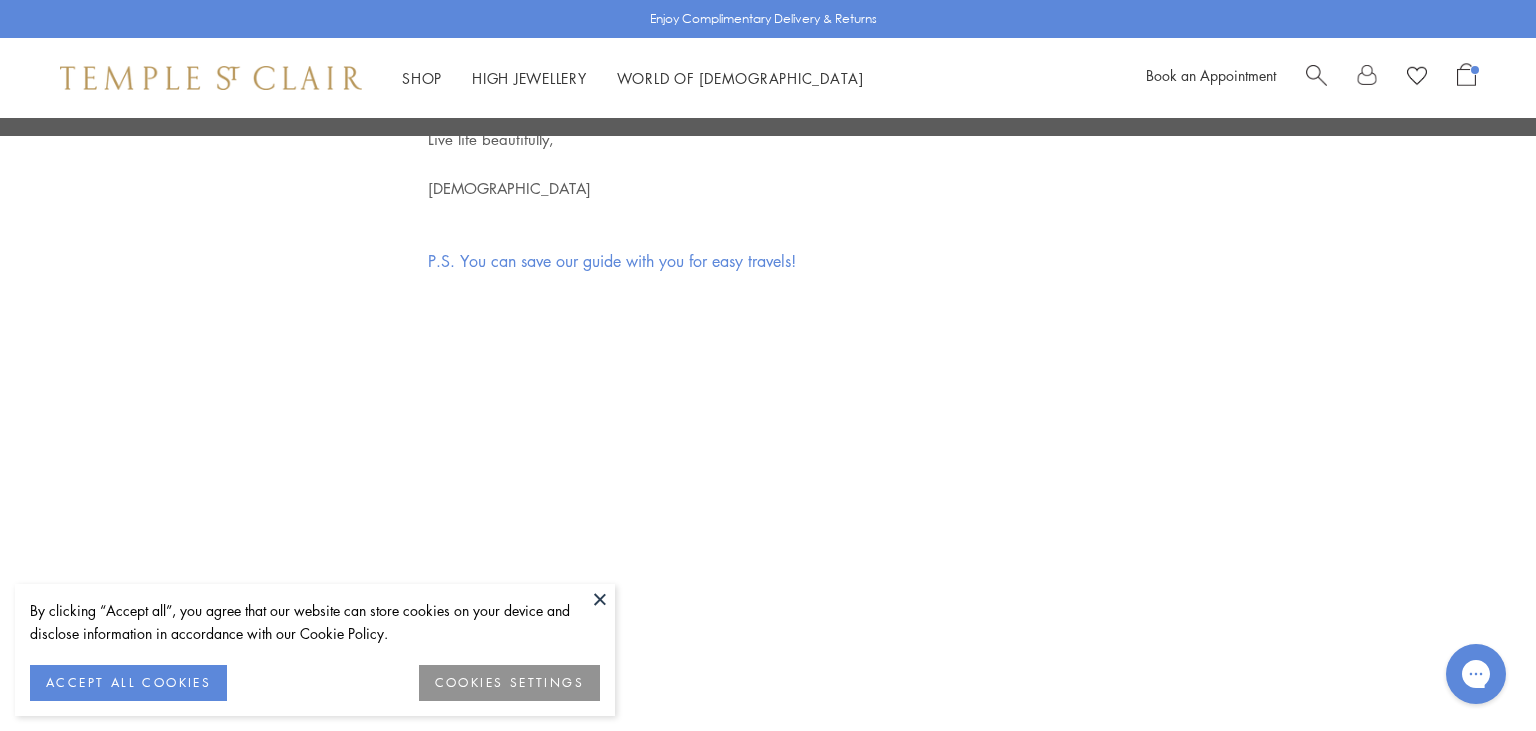scroll, scrollTop: 0, scrollLeft: 0, axis: both 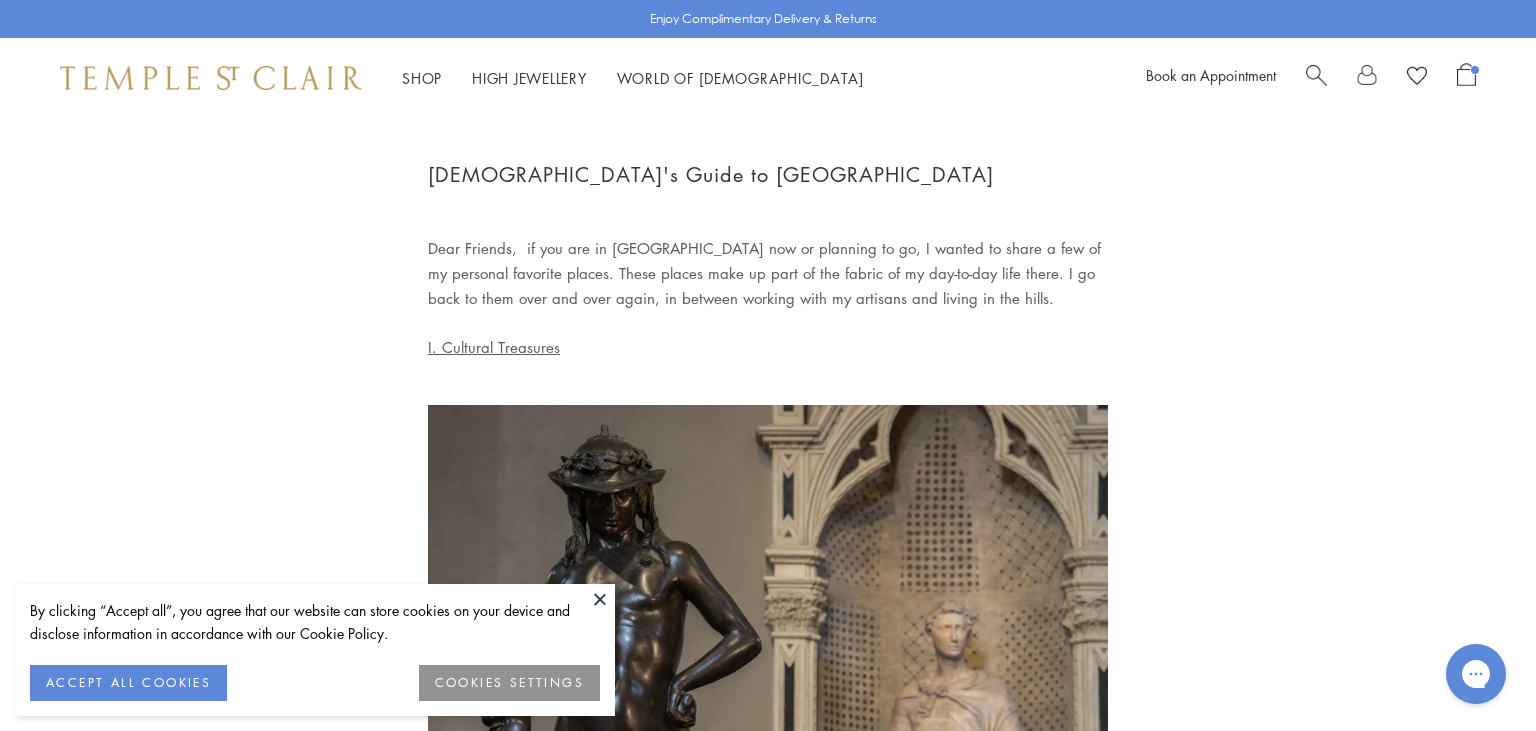 click at bounding box center (600, 599) 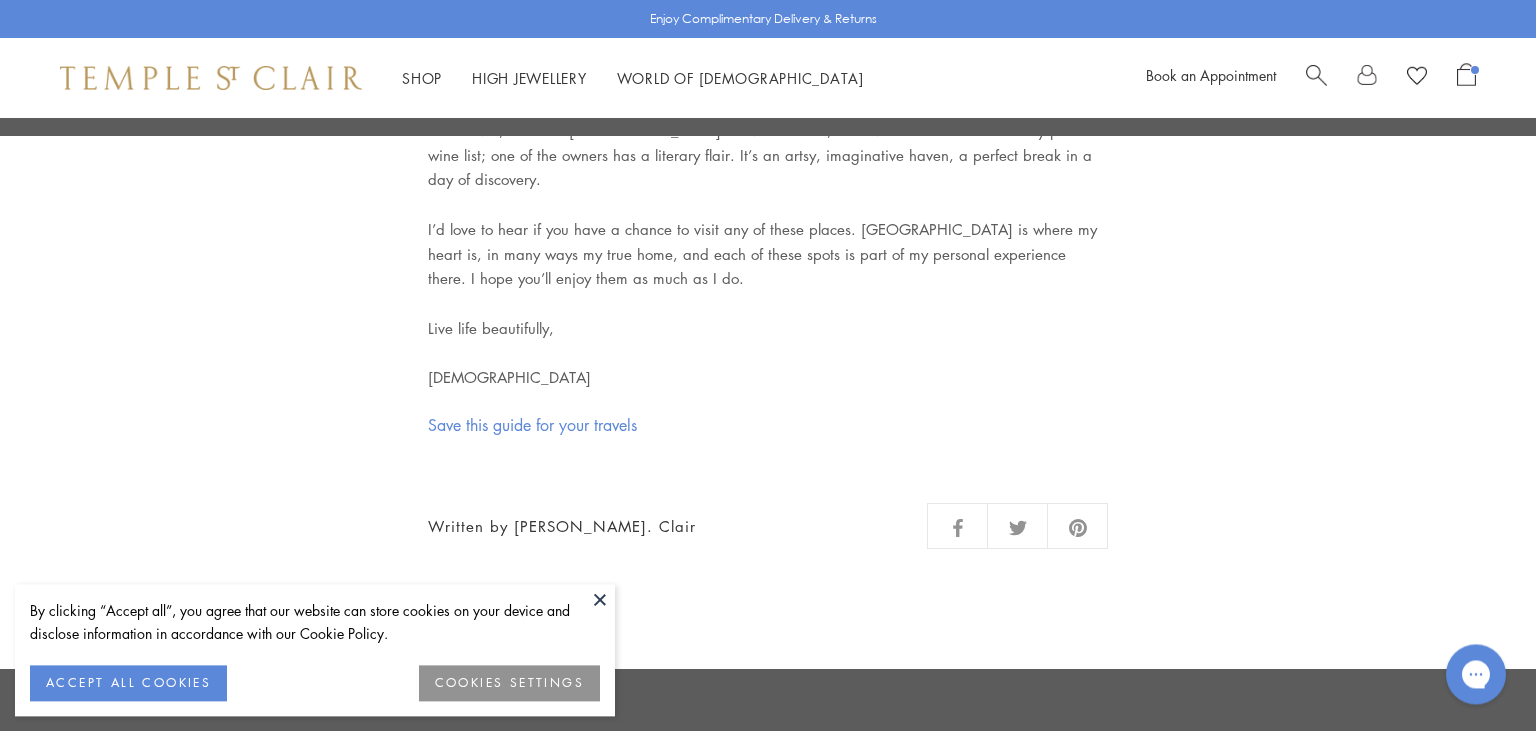 scroll, scrollTop: 7392, scrollLeft: 0, axis: vertical 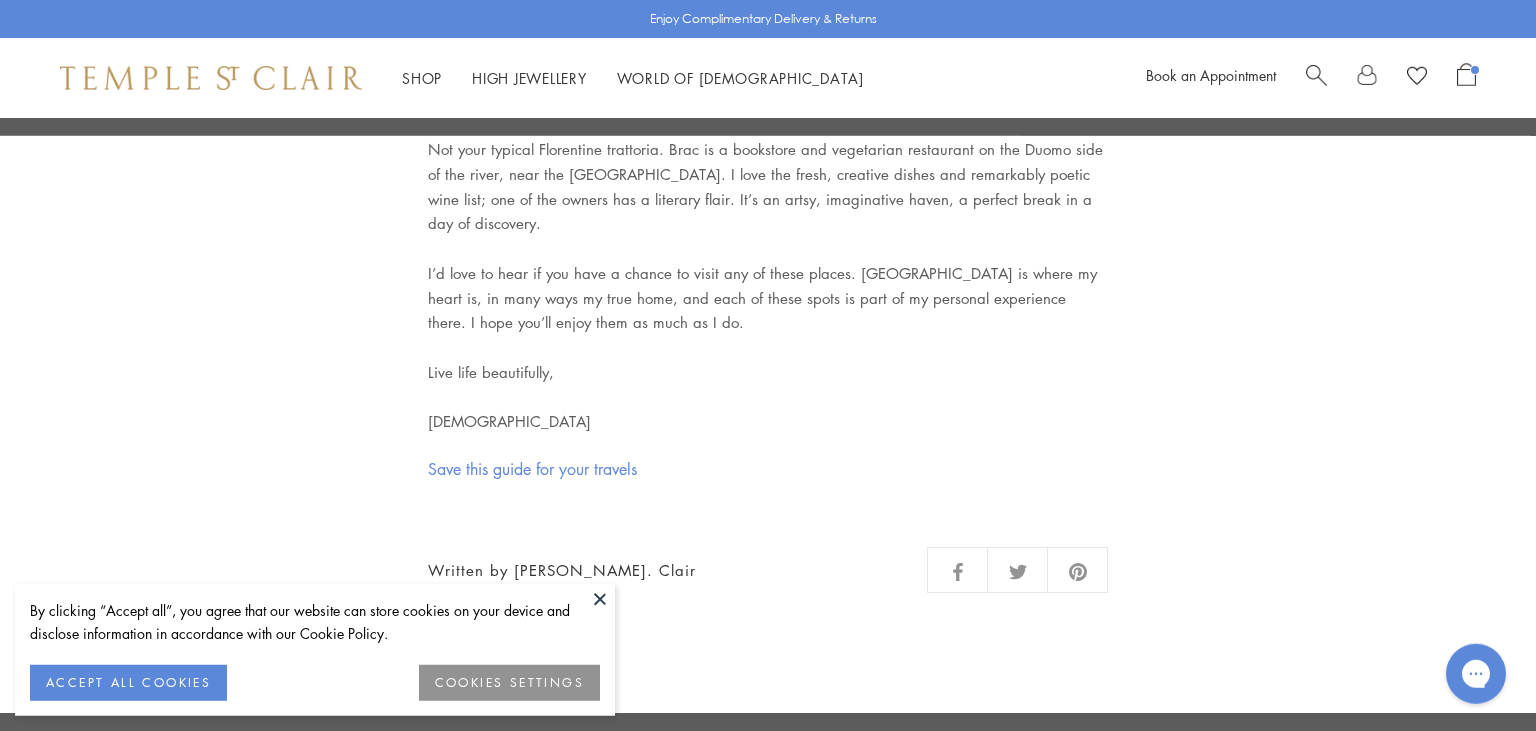 click at bounding box center (600, 599) 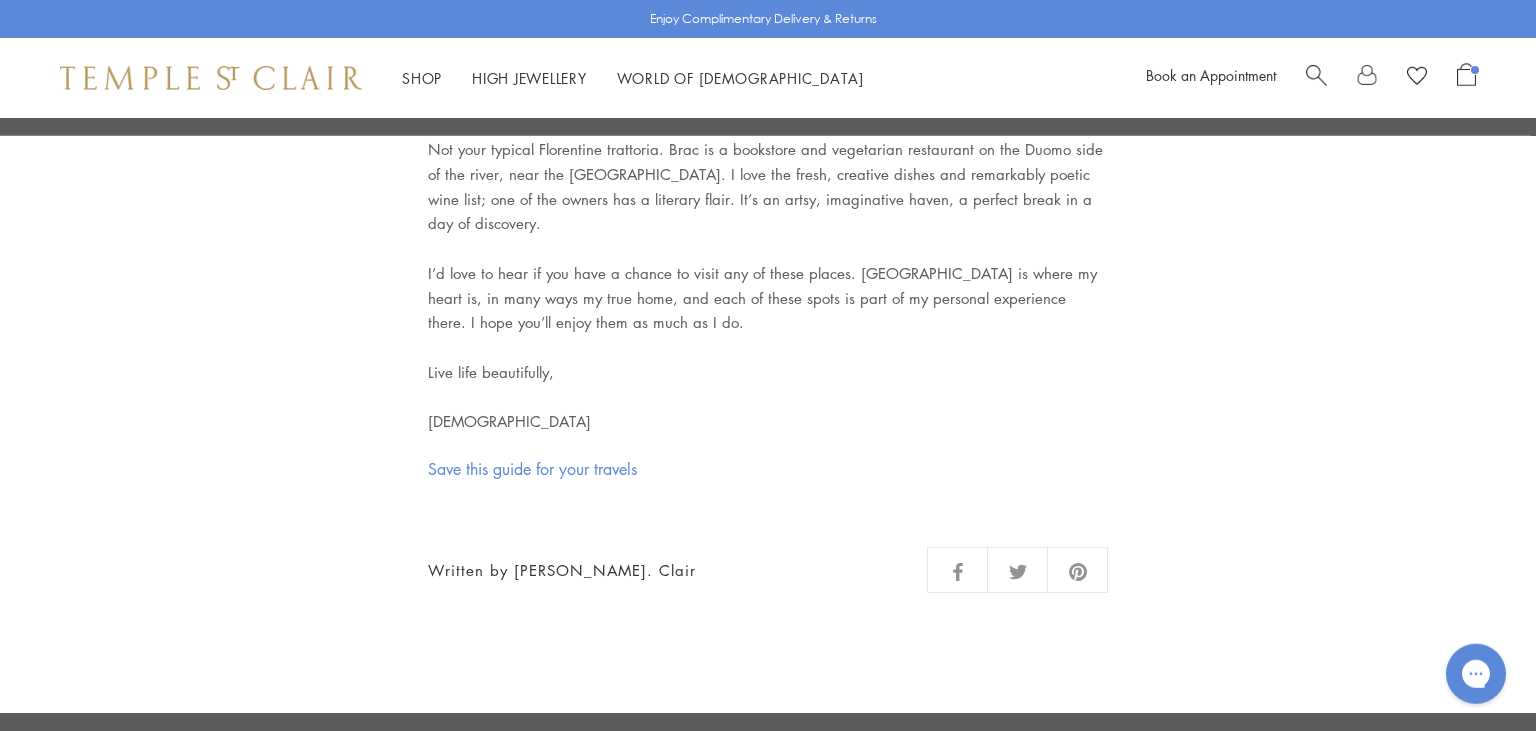 click on "Dear Friends,  if you are in Florence now or planning to go, I wanted to share a few of my personal favorite places. These places make up part of the fabric of my day-to-day life there. I go back to them over and over again, in between working with my artisans and living in the hills. I. Cultural Treasures
Museo Nazionale del Bargello  Via del Proconsolo, 4 | Open daily 8:15 AM – 1:50 PM  (Closed on 2nd and 4th Sundays and 1st, 3rd, and 5th Mondays)   Image courtesy of Musei del Bargello
Home to some of my favorite masterpieces, including Donatello’s bronze David, vibrant Della Robbia ceramics, and the famous competition panels by Ghiberti and Brunelleschi for the Baptistery doors. A must for anyone who loves the power of sculpture. This was my sons’ favorite when they were small, filled with wonderful mythological stories.
Giardino Bardini  Via de’ Bardi, 1 | Open daily 10am to 7pm
La Specola (Museo di Storia Naturale)
II. Where to Eat and Drink" at bounding box center [768, -3337] 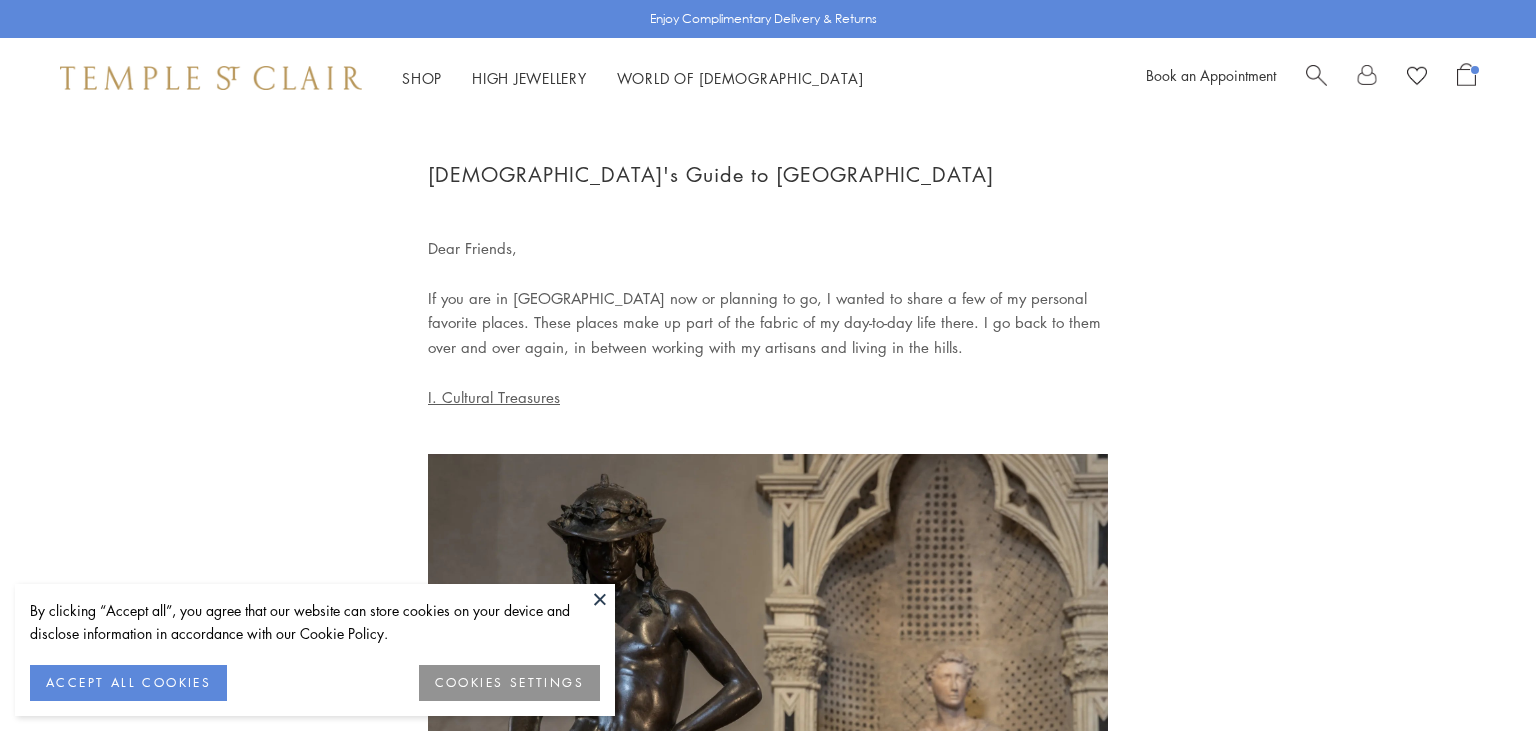 scroll, scrollTop: 0, scrollLeft: 0, axis: both 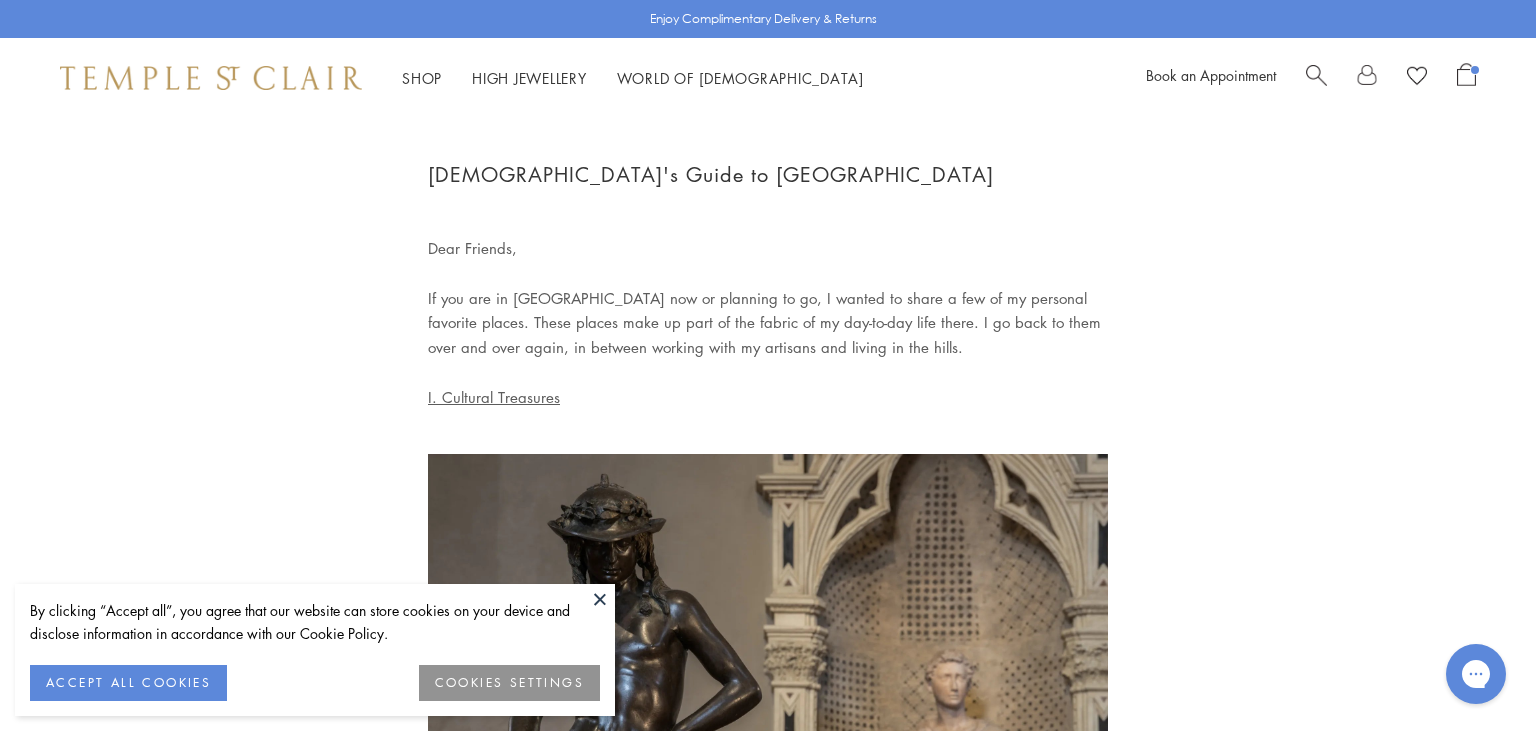 click at bounding box center [600, 599] 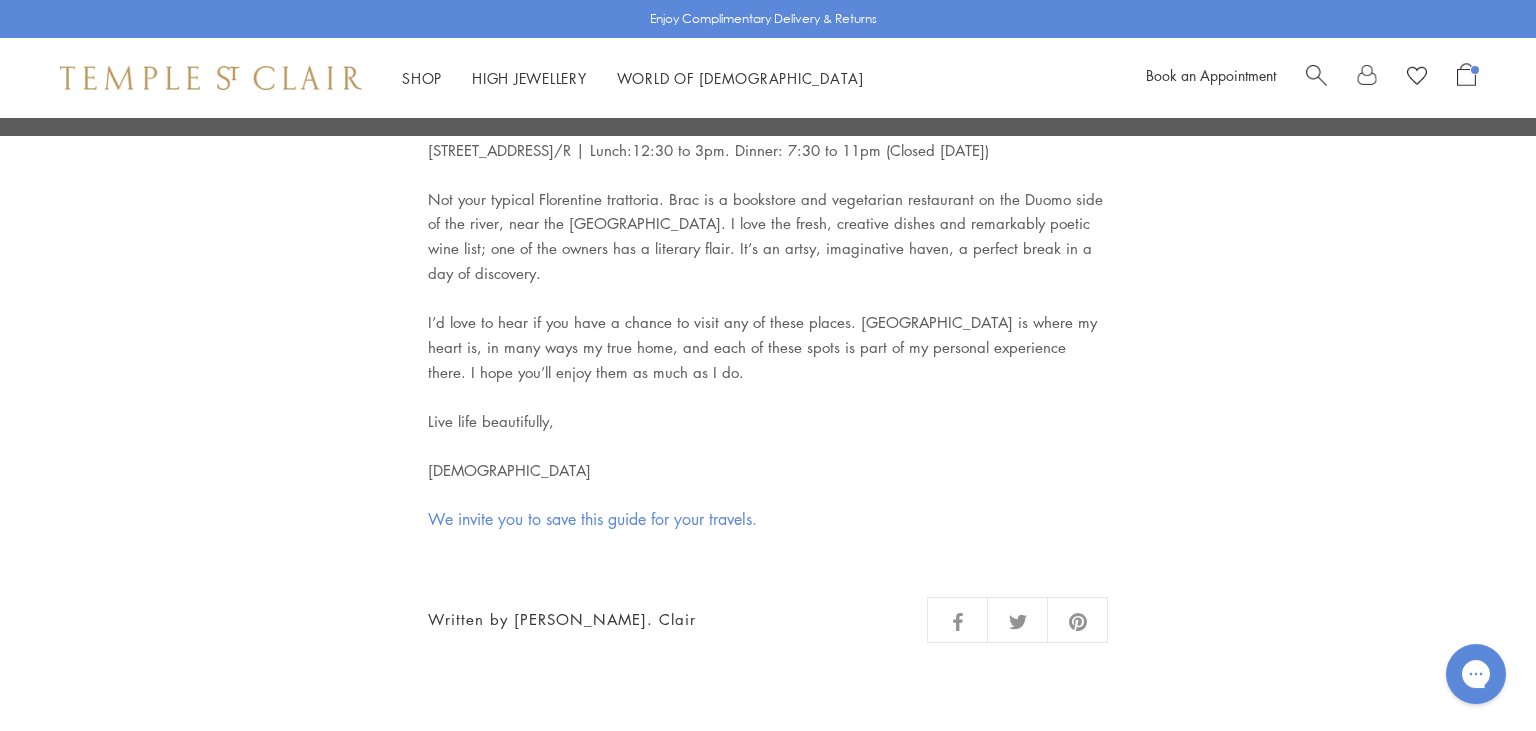 scroll, scrollTop: 7394, scrollLeft: 0, axis: vertical 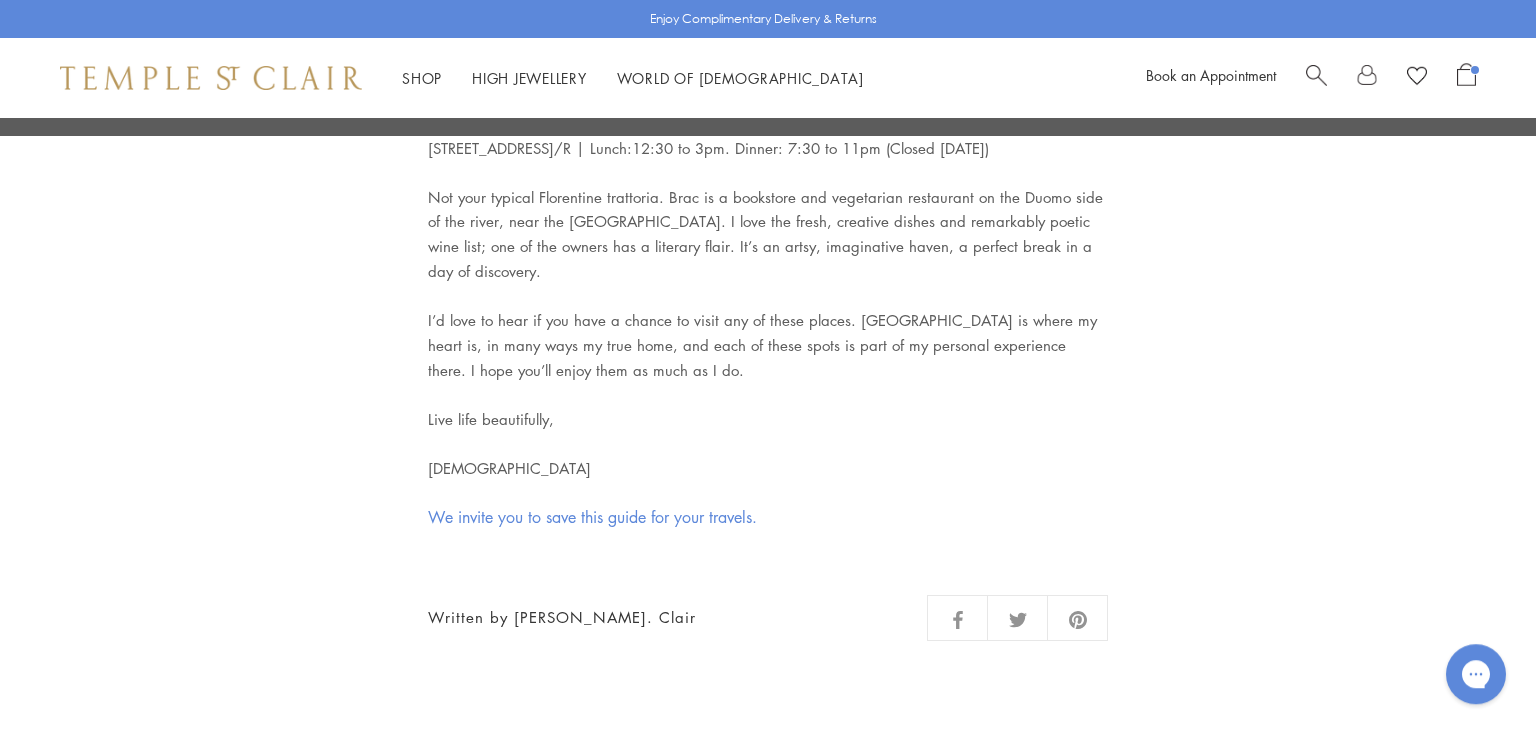 click on "Now reading:
Temple's Guide to Florence
Share
Next
Temple's Guide to Florence
Dear Friends,   If you are in Florence now or planning to go, I wanted to share a few of my personal favorite places. These places make up part of the fabric of my day-to-day life there. I go back to them over and over again, in between working with my artisans and living in the hills. I. Cultural Treasures
Museo Nazionale del Bargello  Via del Proconsolo, 4 | Open daily 8:15 AM – 1:50 PM  (Closed on 2nd and 4th Sundays and 1st, 3rd, and 5th Mondays)   Image courtesy of Musei del Bargello
Giardino Bardini  Via de’ Bardi, 1 | Open daily 10am to 7pm
La Specola (Museo di Storia Naturale)
II. Where to Eat and Drink
Cinque e Cinque
Dalla Lola
Brac" at bounding box center [768, -2939] 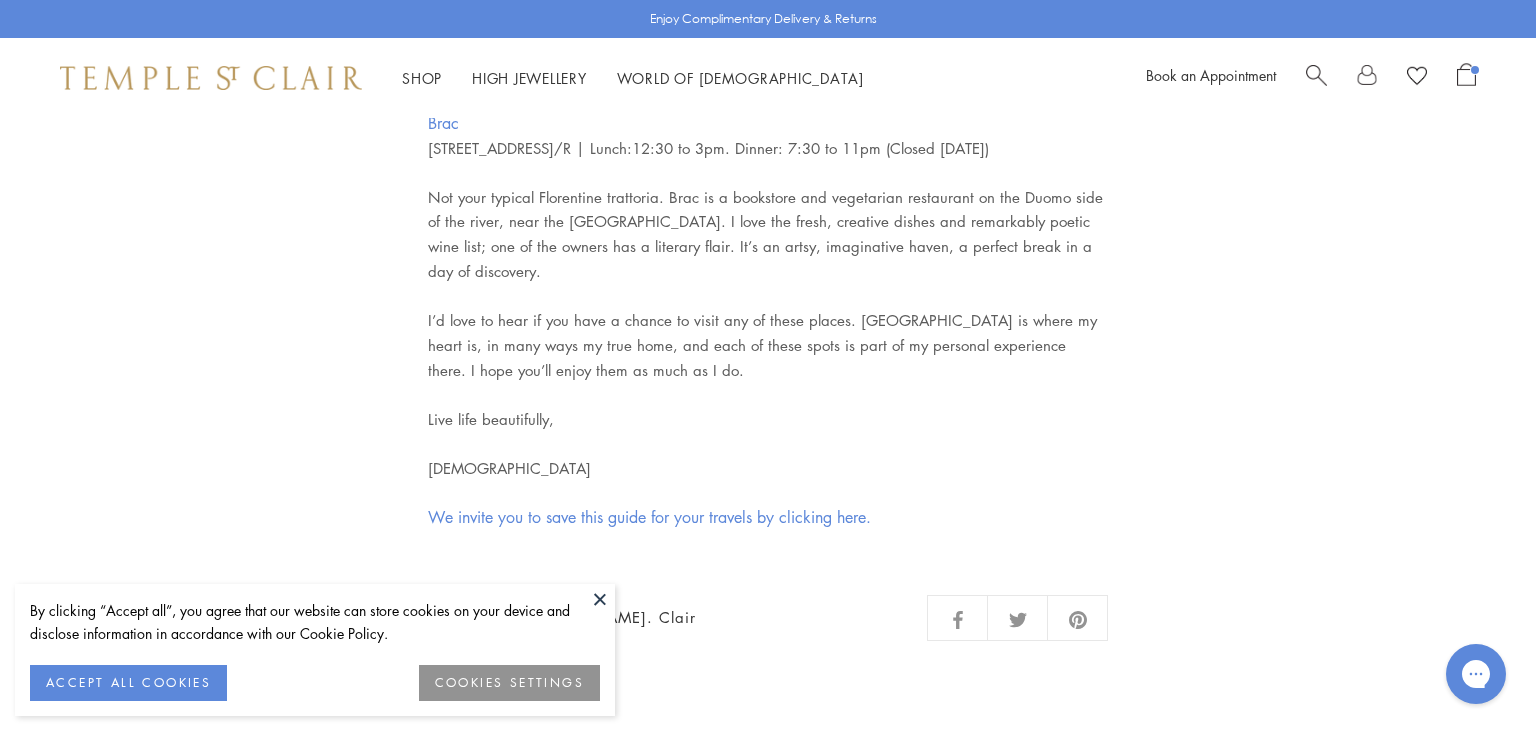 scroll, scrollTop: 0, scrollLeft: 0, axis: both 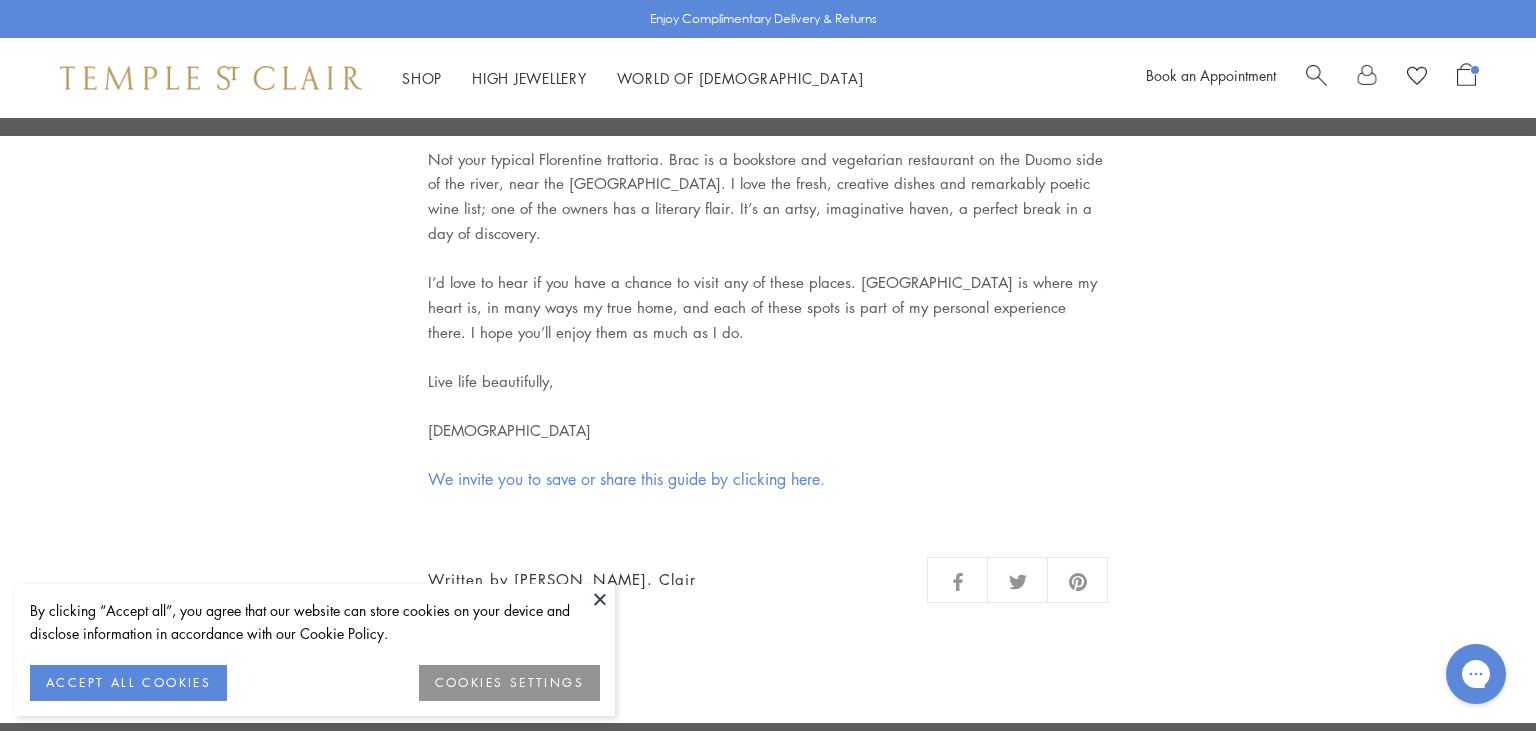 click at bounding box center [211, 78] 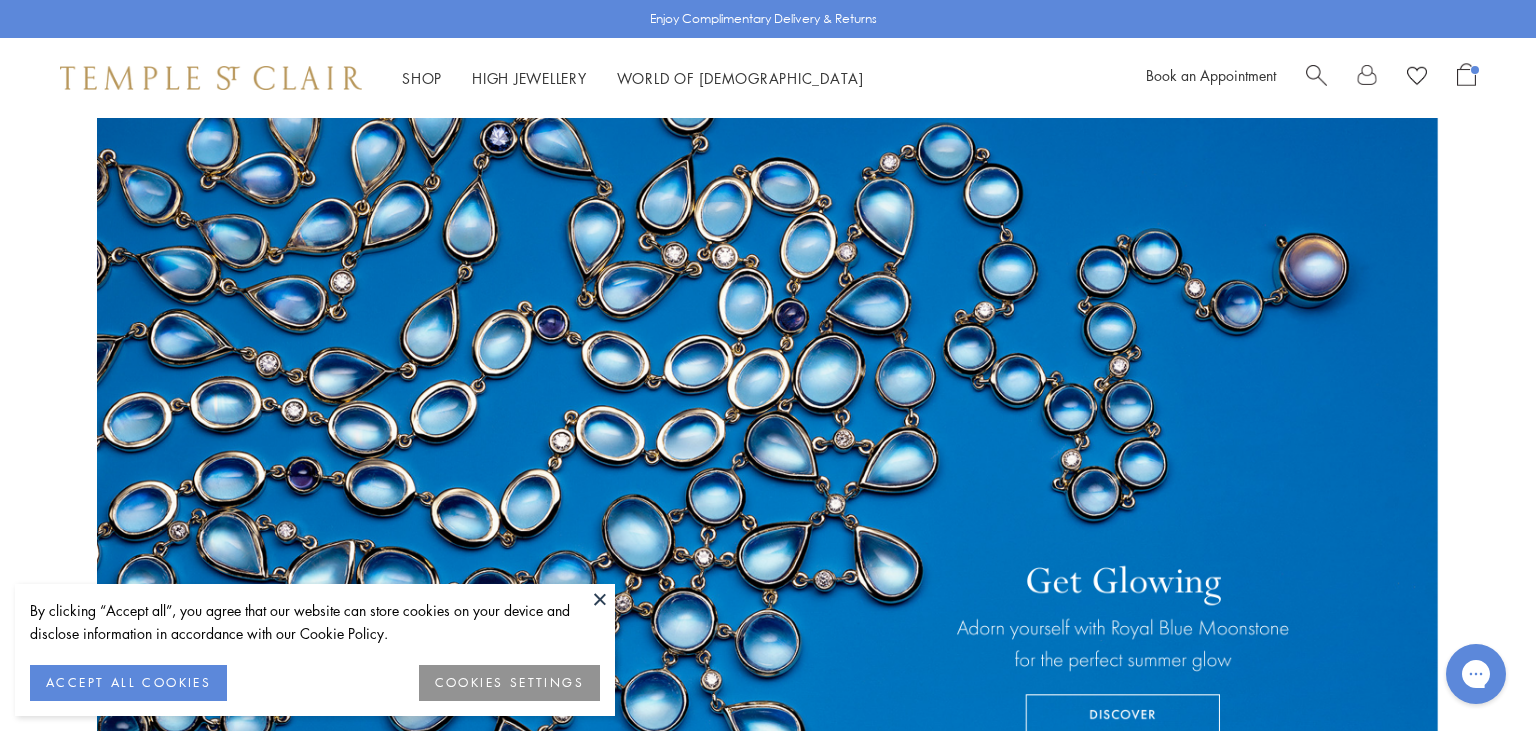 scroll, scrollTop: 0, scrollLeft: 0, axis: both 